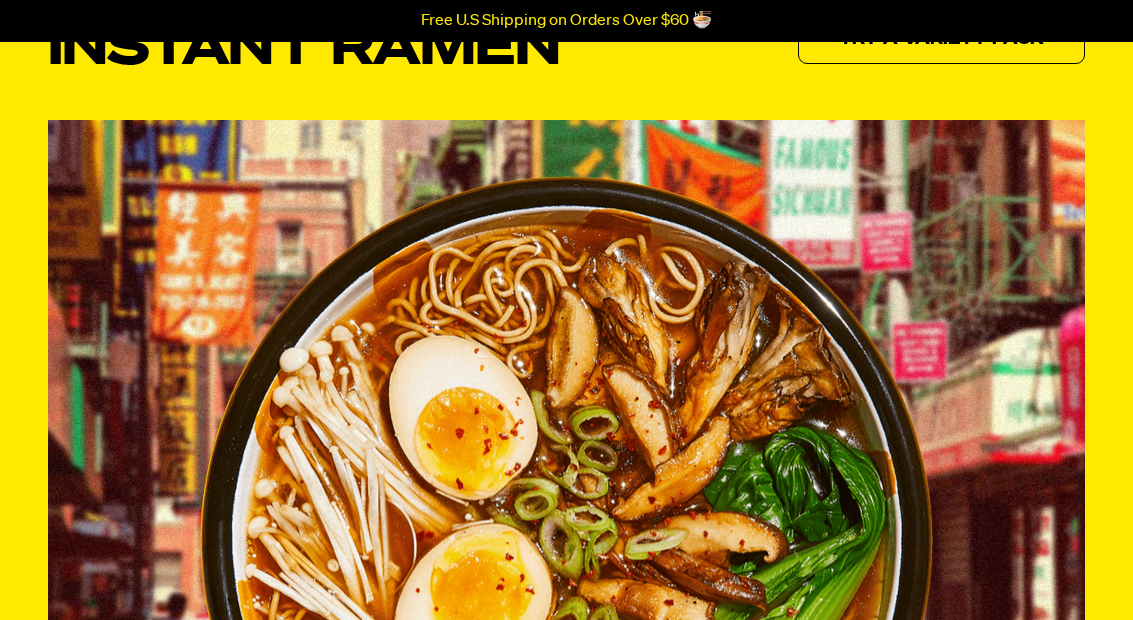 scroll, scrollTop: 0, scrollLeft: 0, axis: both 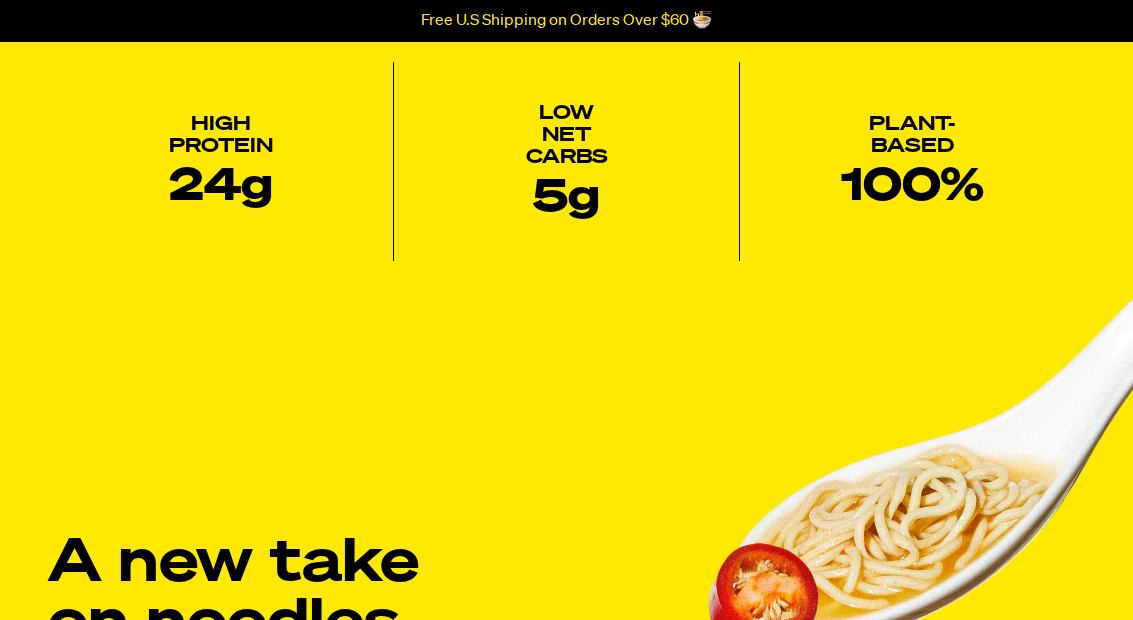 click on "High Protein
24g
Low Net Carbs
5g
Plant-Based
100%" at bounding box center (566, 161) 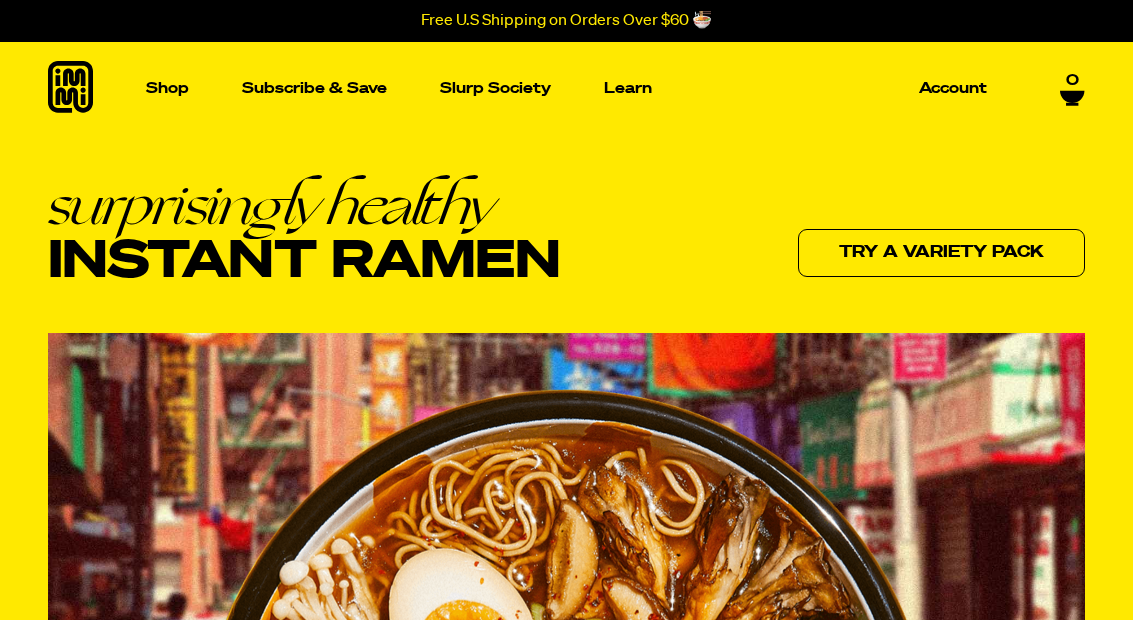 scroll, scrollTop: 0, scrollLeft: 0, axis: both 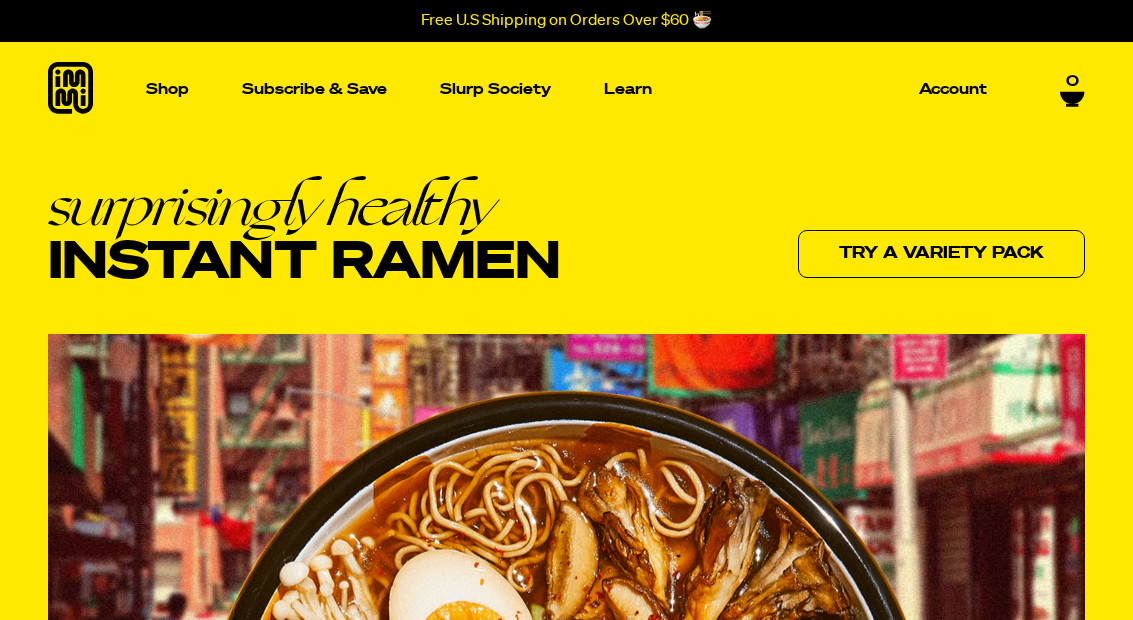 click at bounding box center (145, 282) 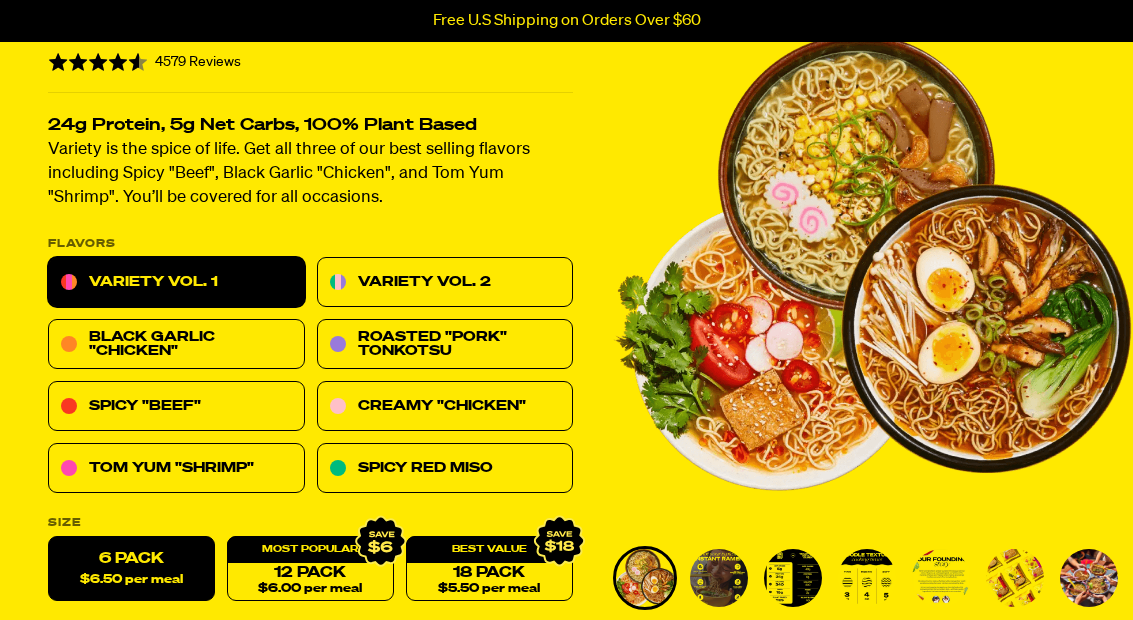 scroll, scrollTop: 133, scrollLeft: 0, axis: vertical 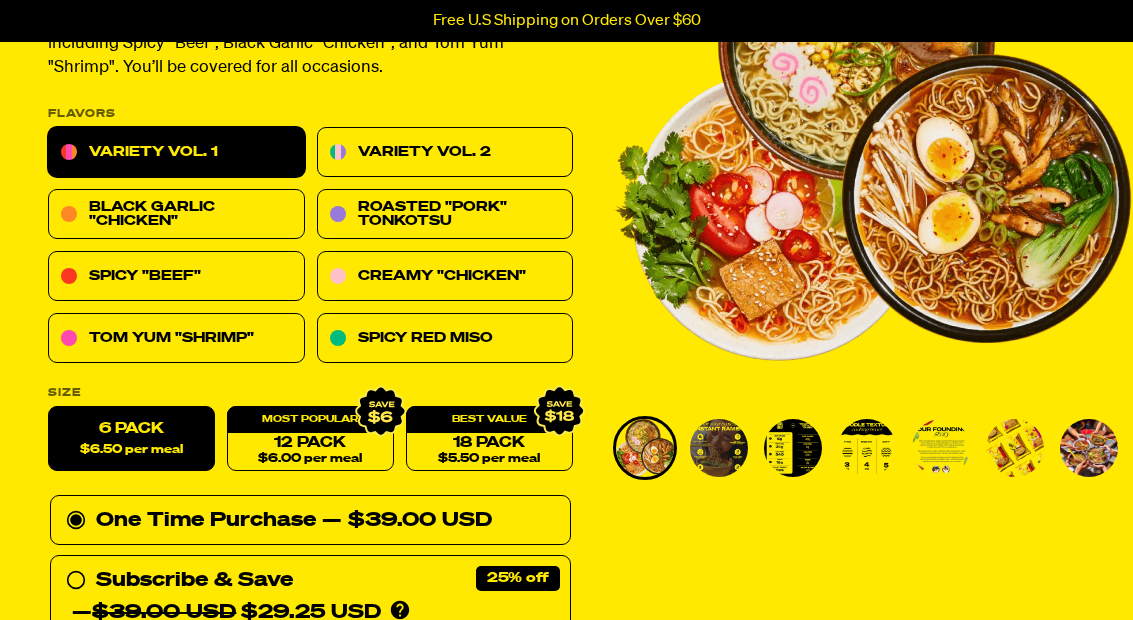 click on "Spicy Red Miso" at bounding box center (445, 339) 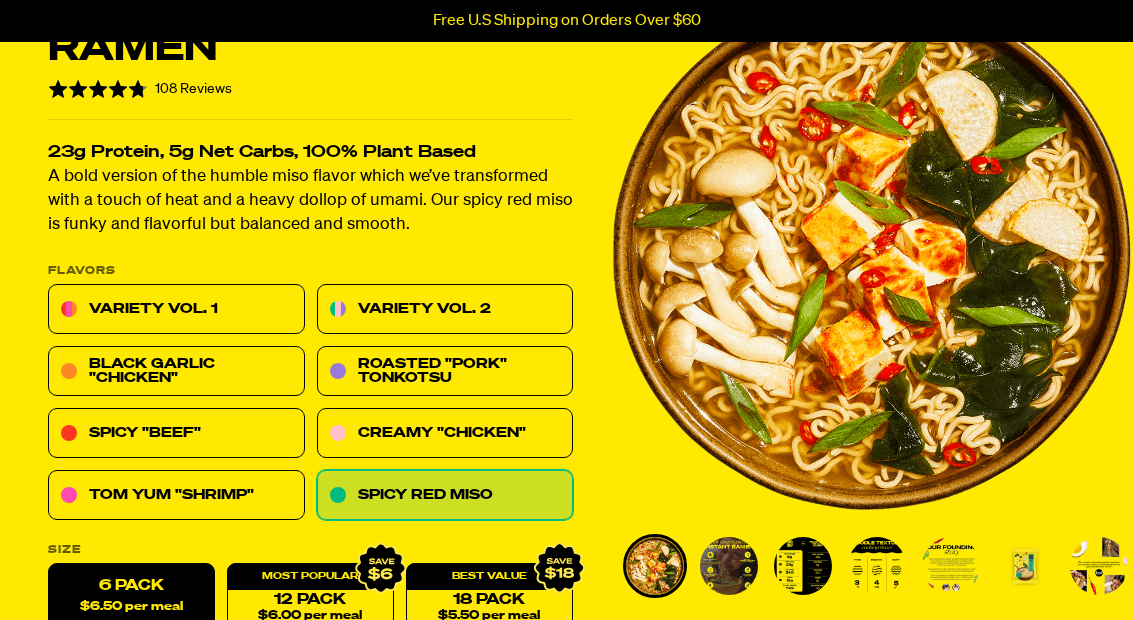 scroll, scrollTop: 0, scrollLeft: 0, axis: both 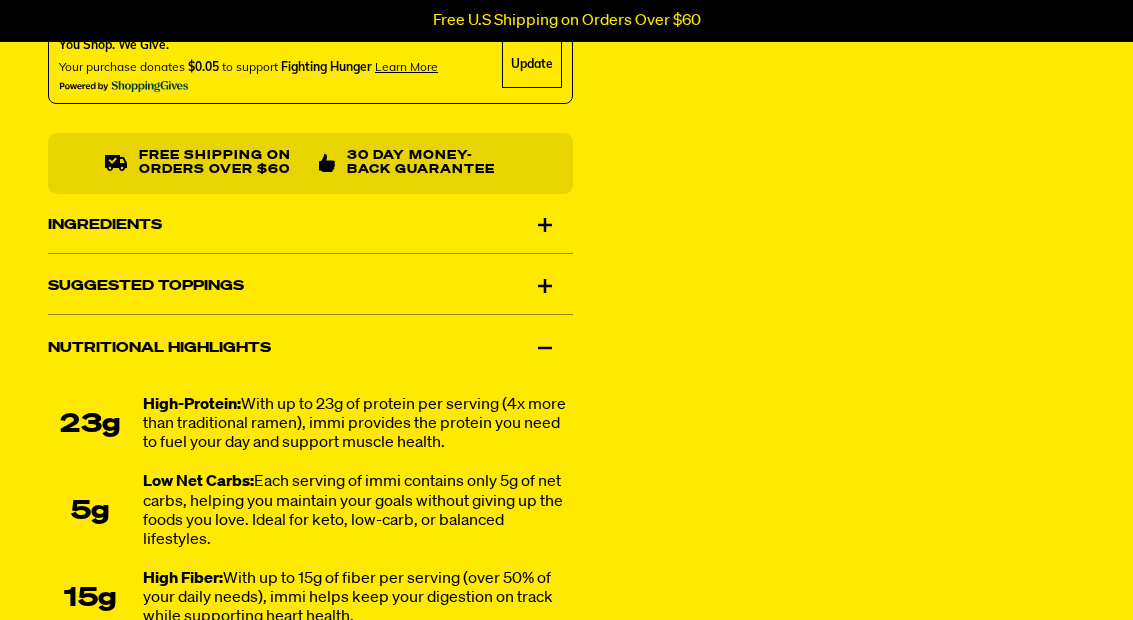 click on "Nutritional Highlights" at bounding box center (310, 348) 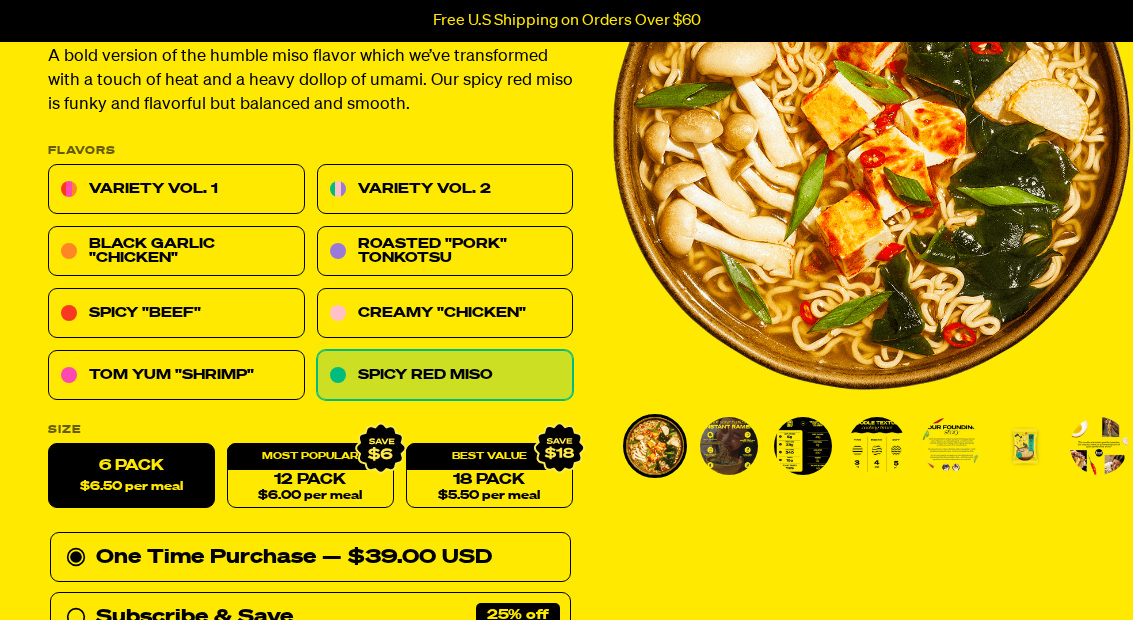 scroll, scrollTop: 268, scrollLeft: 0, axis: vertical 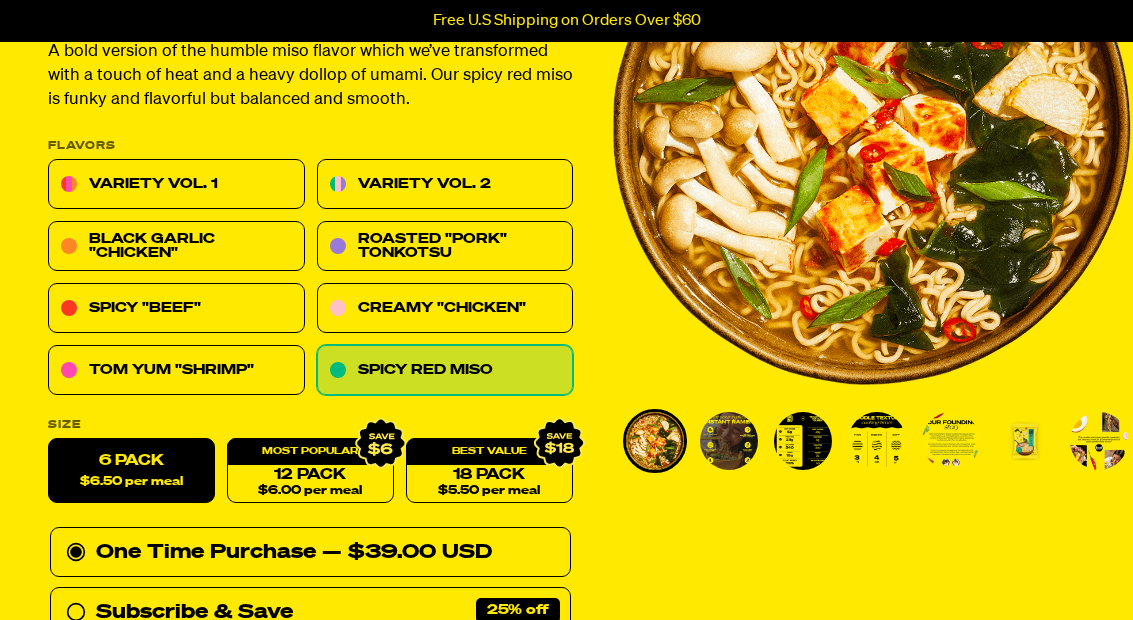 click at bounding box center (803, 442) 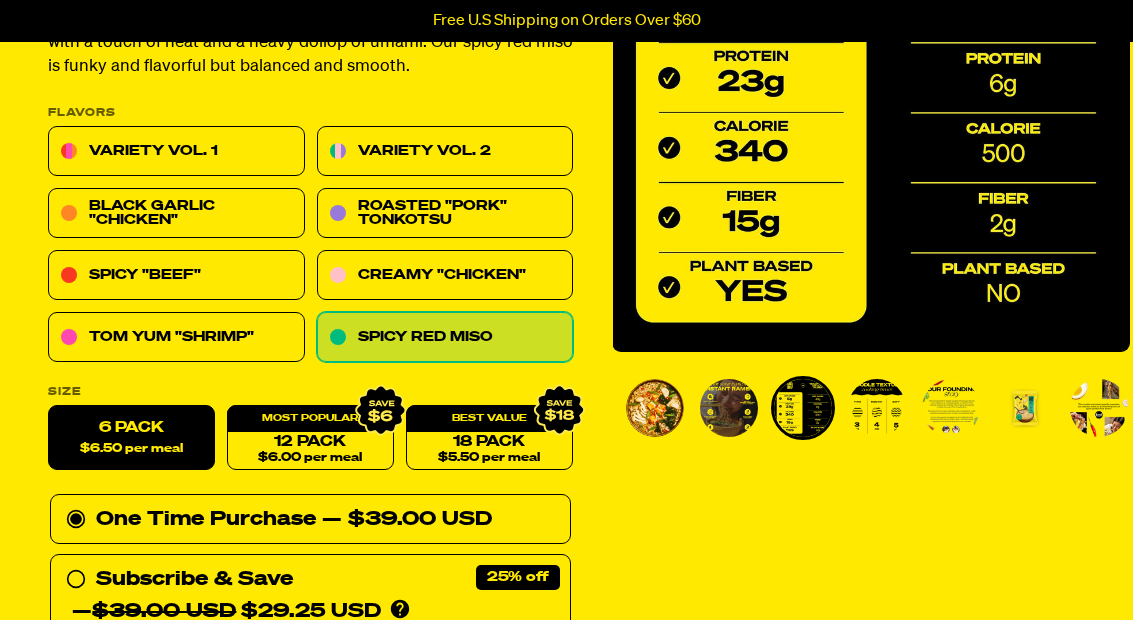 scroll, scrollTop: 302, scrollLeft: 0, axis: vertical 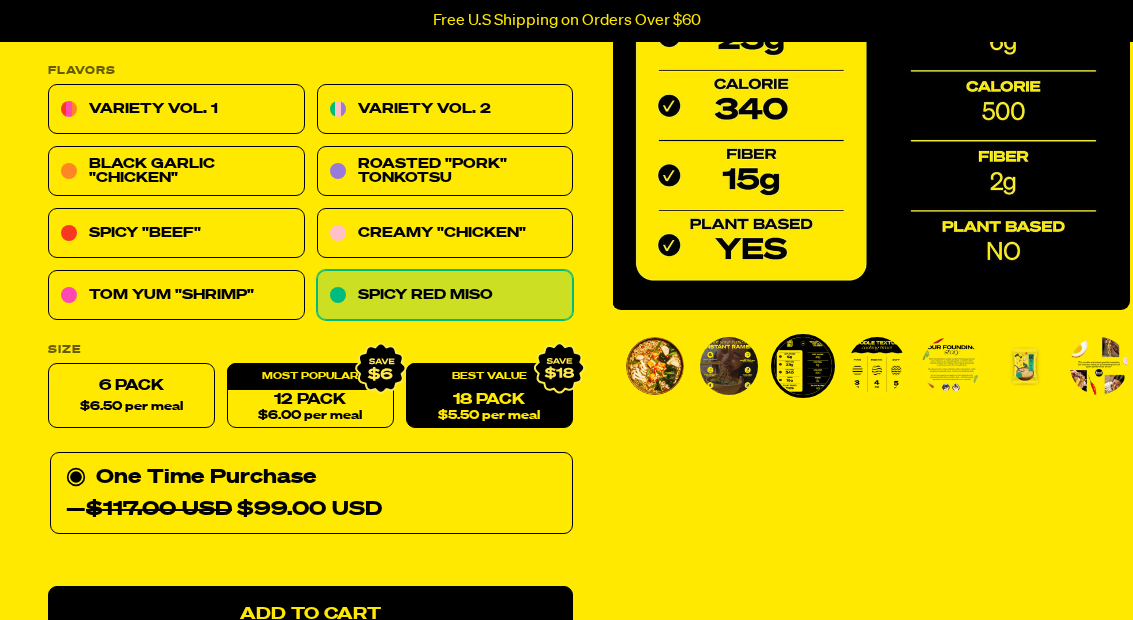 click at bounding box center [877, 367] 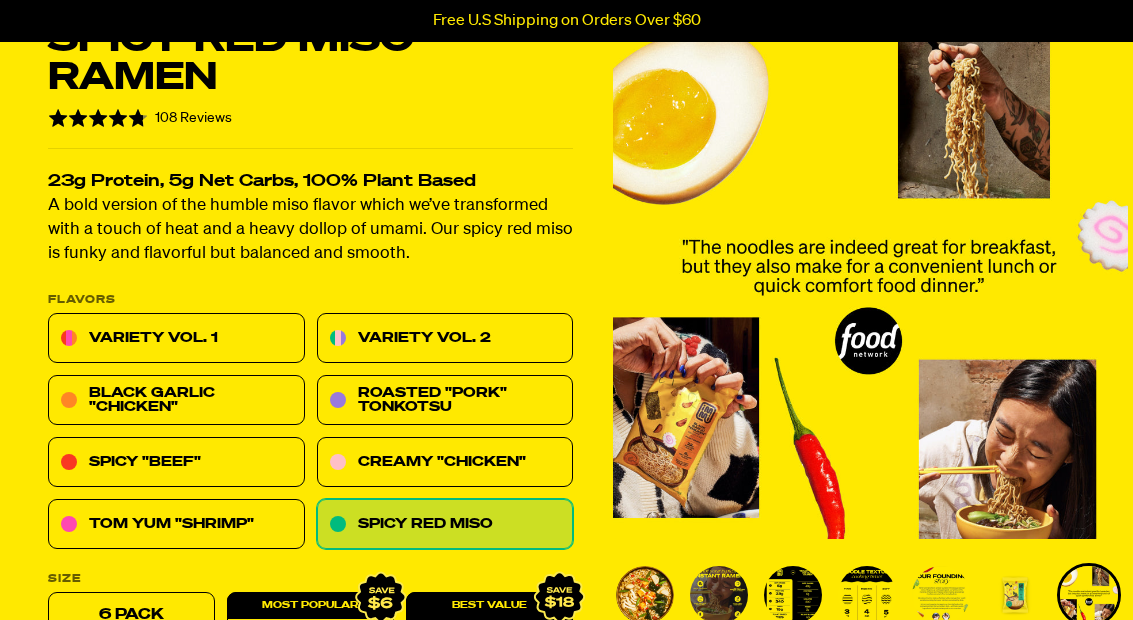 scroll, scrollTop: 116, scrollLeft: 0, axis: vertical 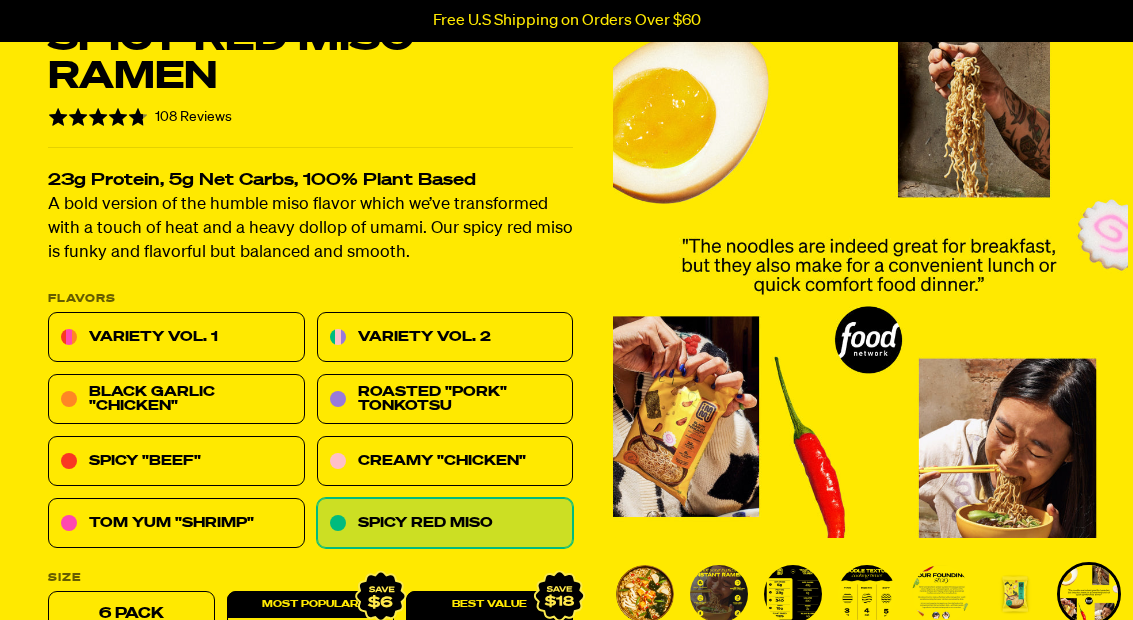 click on "Black Garlic "Chicken"" at bounding box center [176, 400] 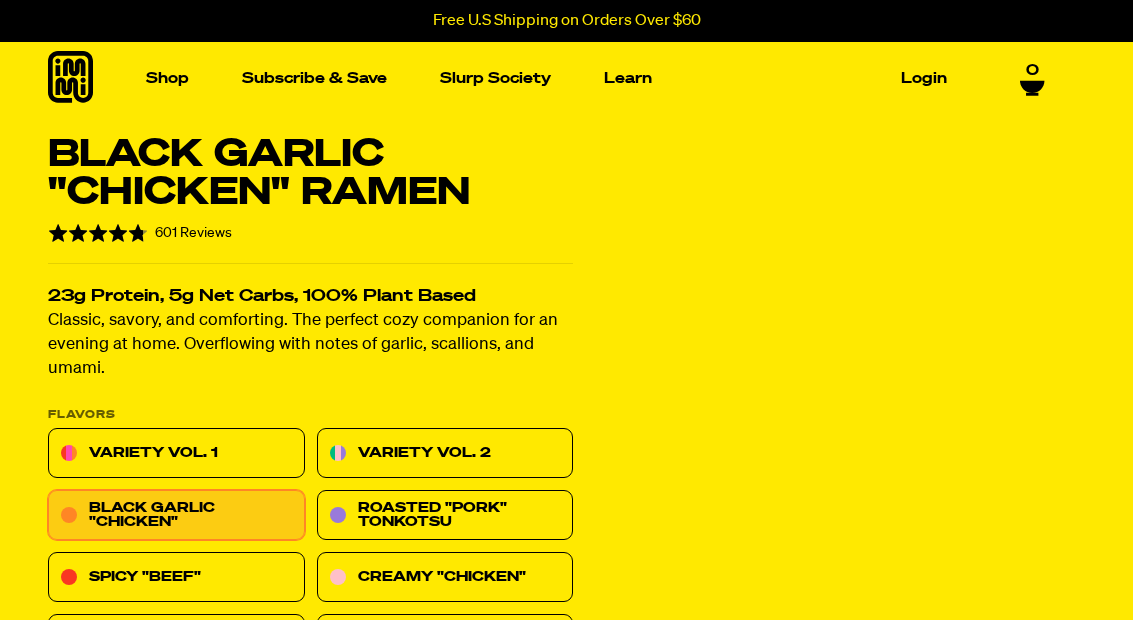 scroll, scrollTop: 0, scrollLeft: 0, axis: both 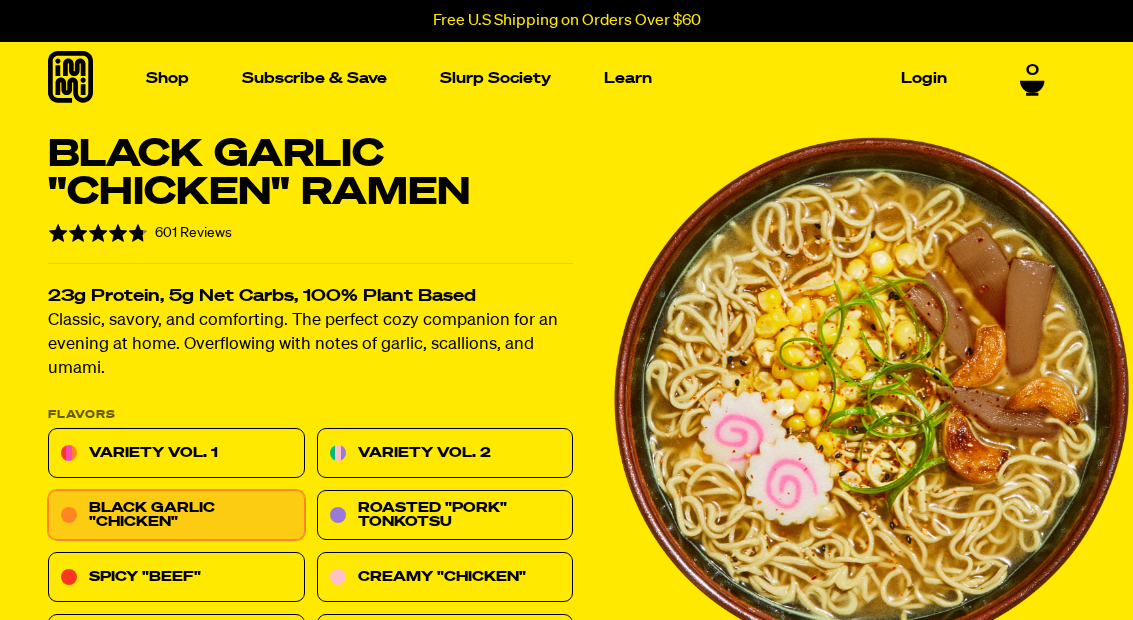 click on "Variety Vol. 2" at bounding box center [445, 454] 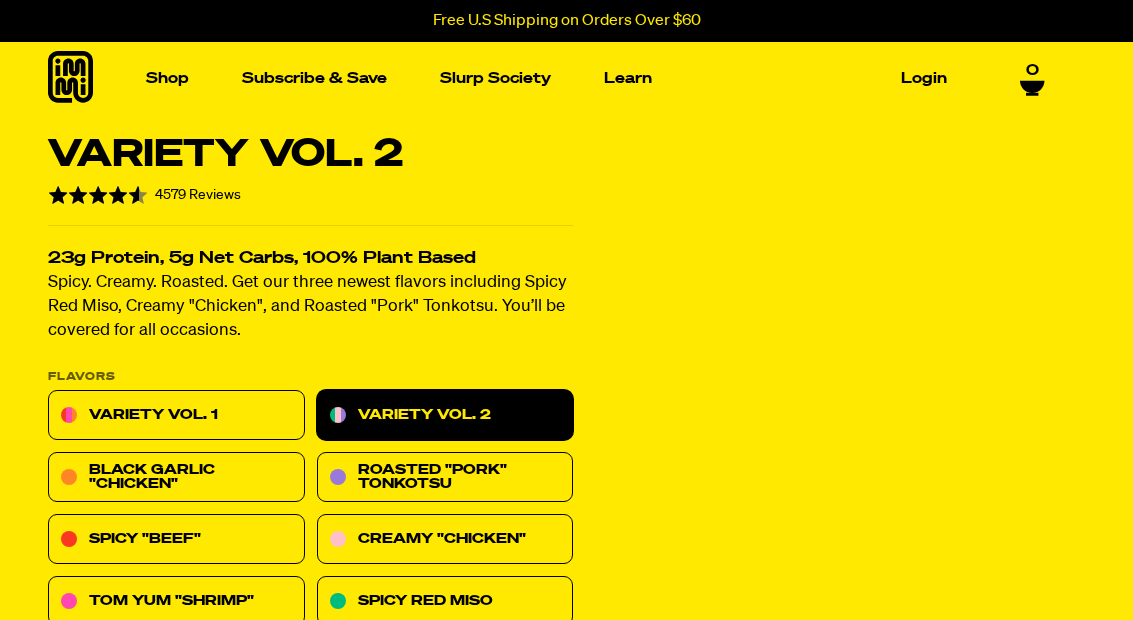 scroll, scrollTop: 0, scrollLeft: 0, axis: both 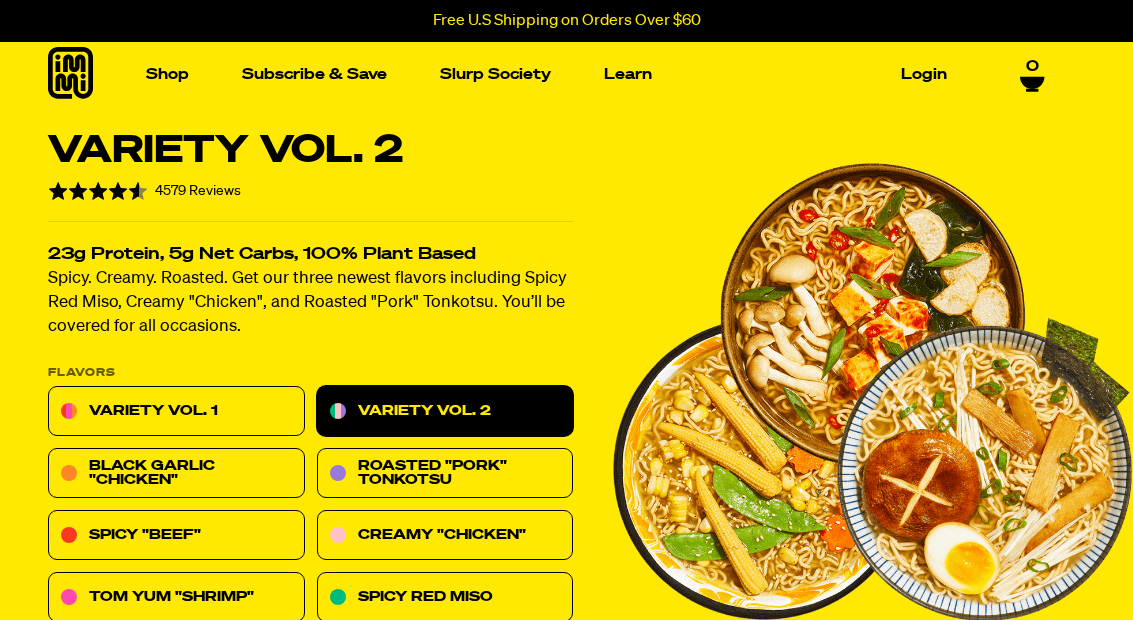click on "Our Story" at bounding box center (393, 302) 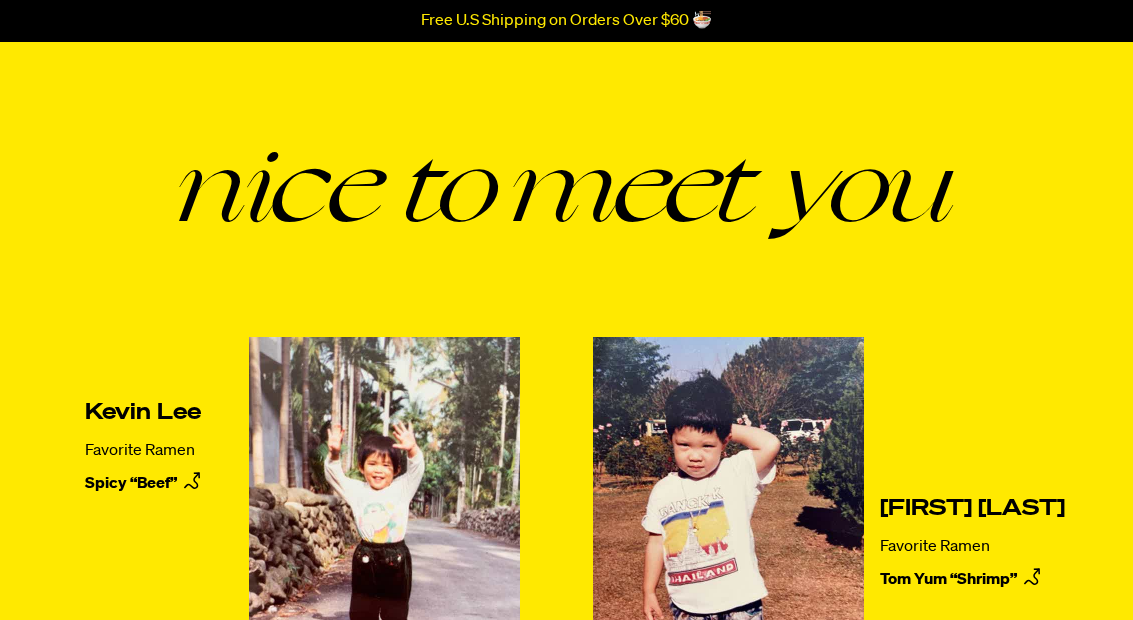 scroll, scrollTop: 0, scrollLeft: 0, axis: both 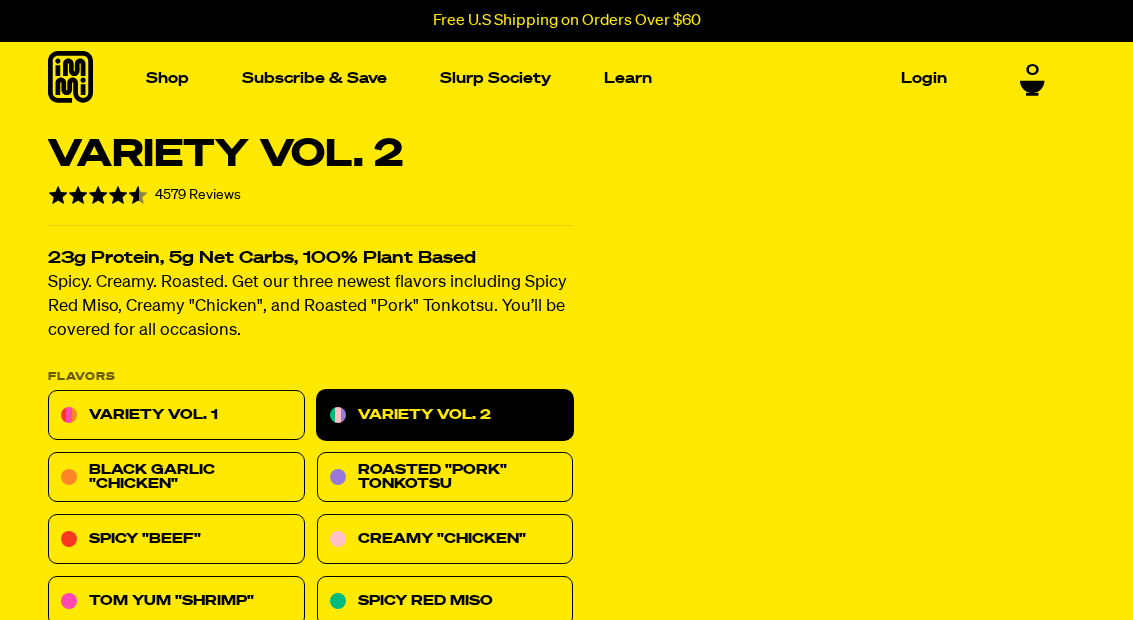 select 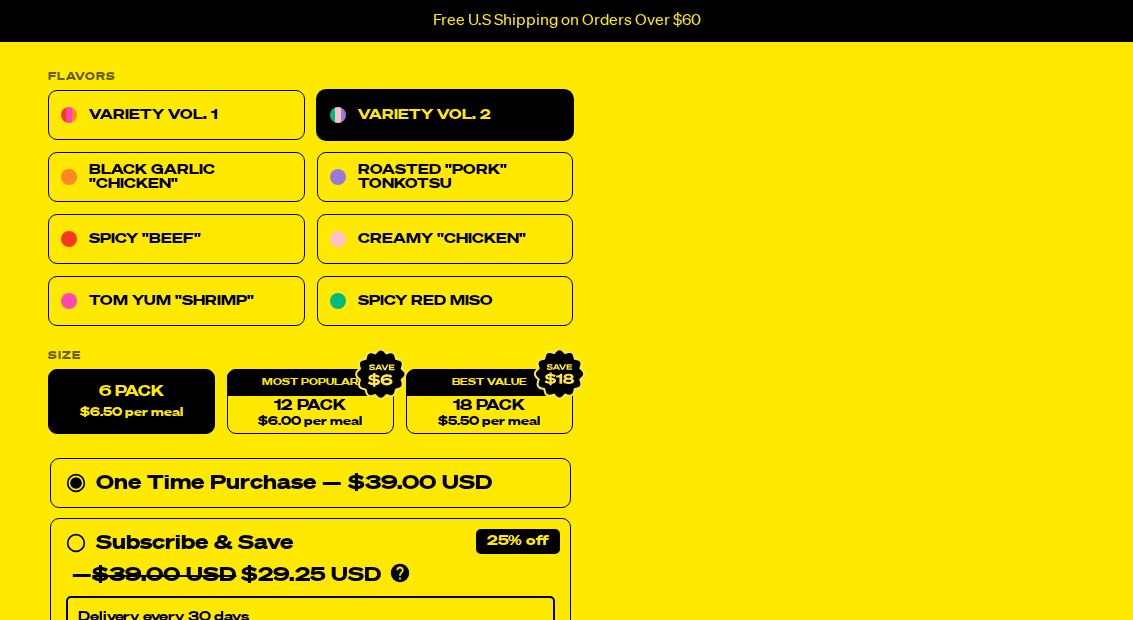 scroll, scrollTop: 0, scrollLeft: 0, axis: both 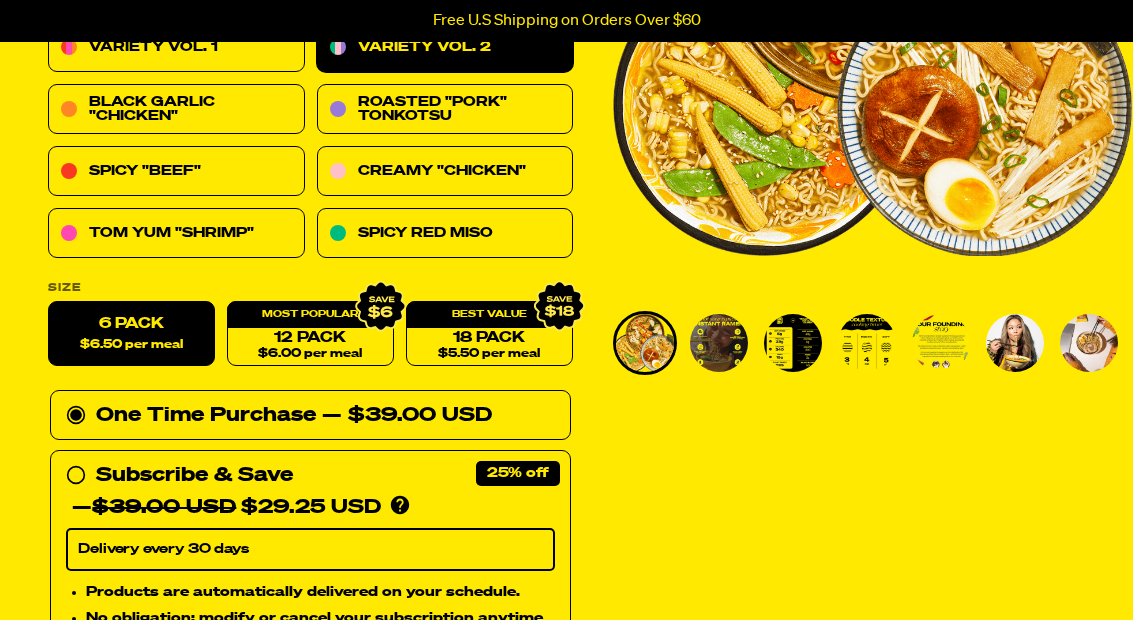 click at bounding box center (645, 343) 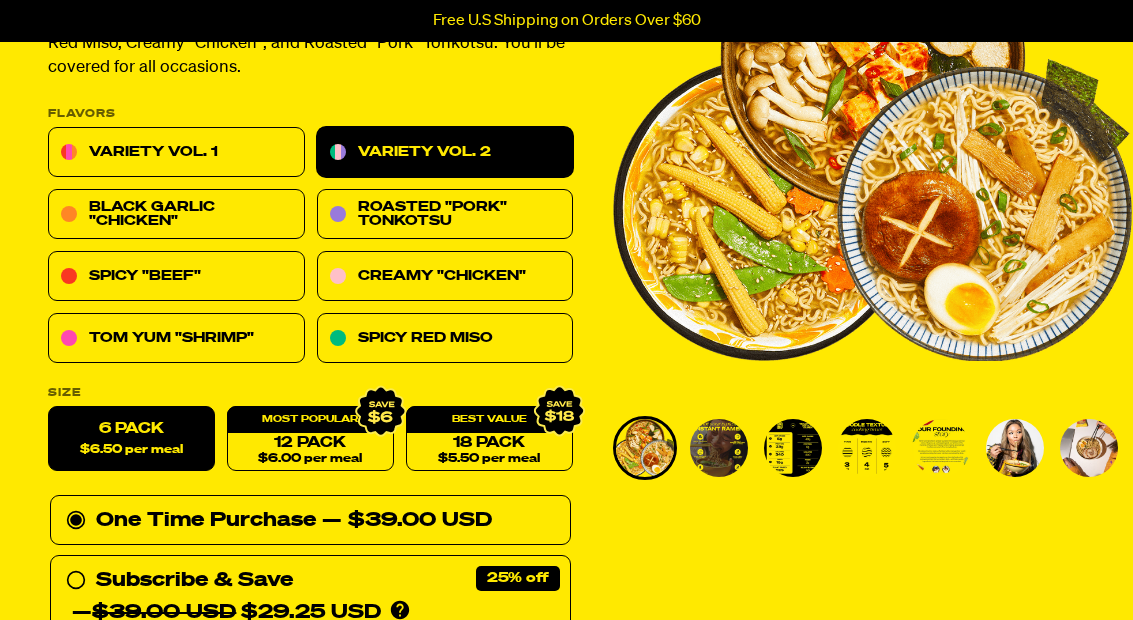 click at bounding box center [719, 448] 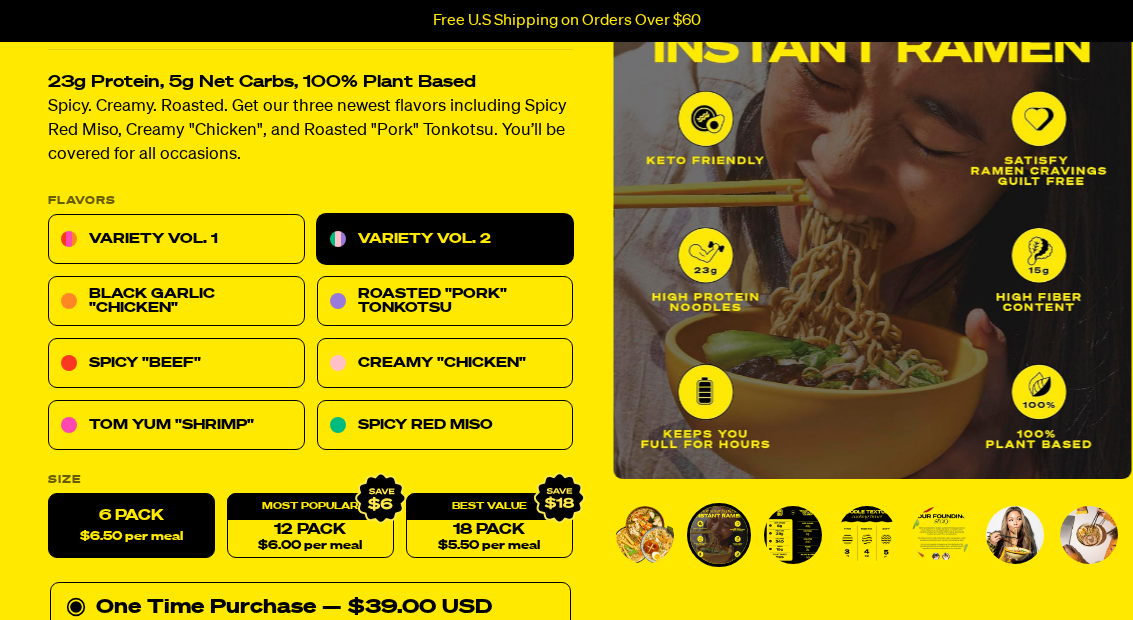 scroll, scrollTop: 194, scrollLeft: 0, axis: vertical 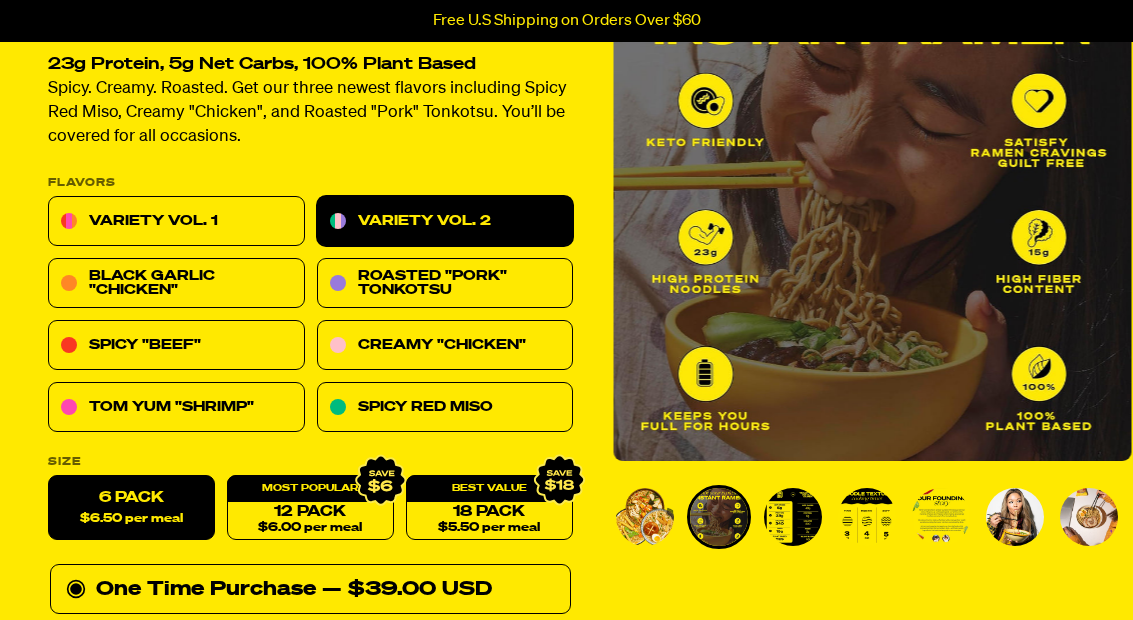 click at bounding box center (793, 517) 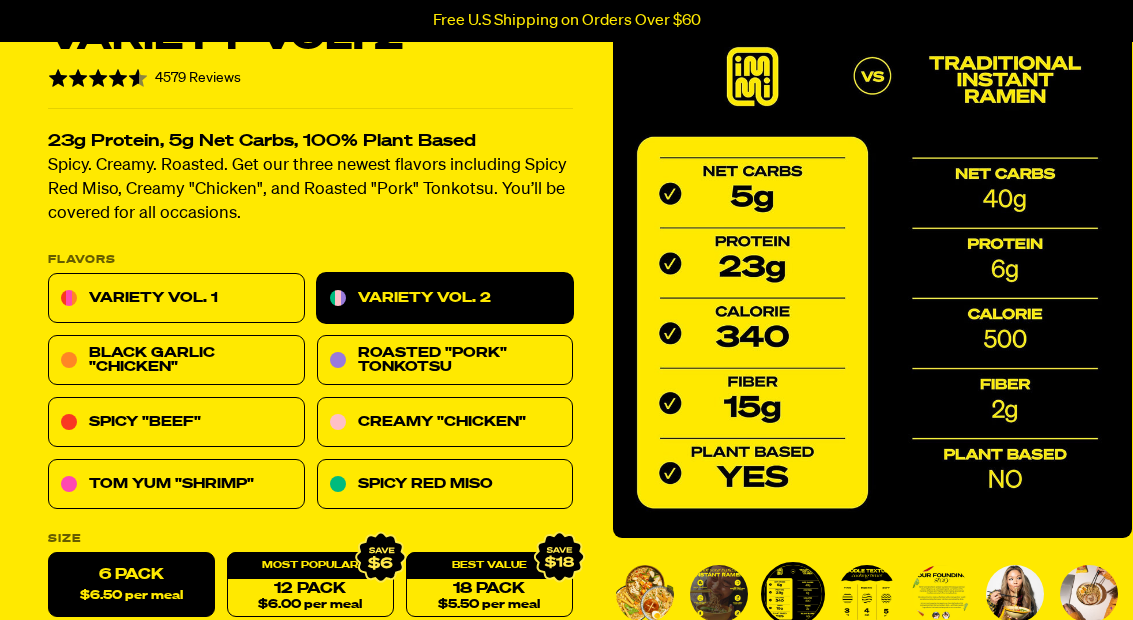 scroll, scrollTop: 118, scrollLeft: 0, axis: vertical 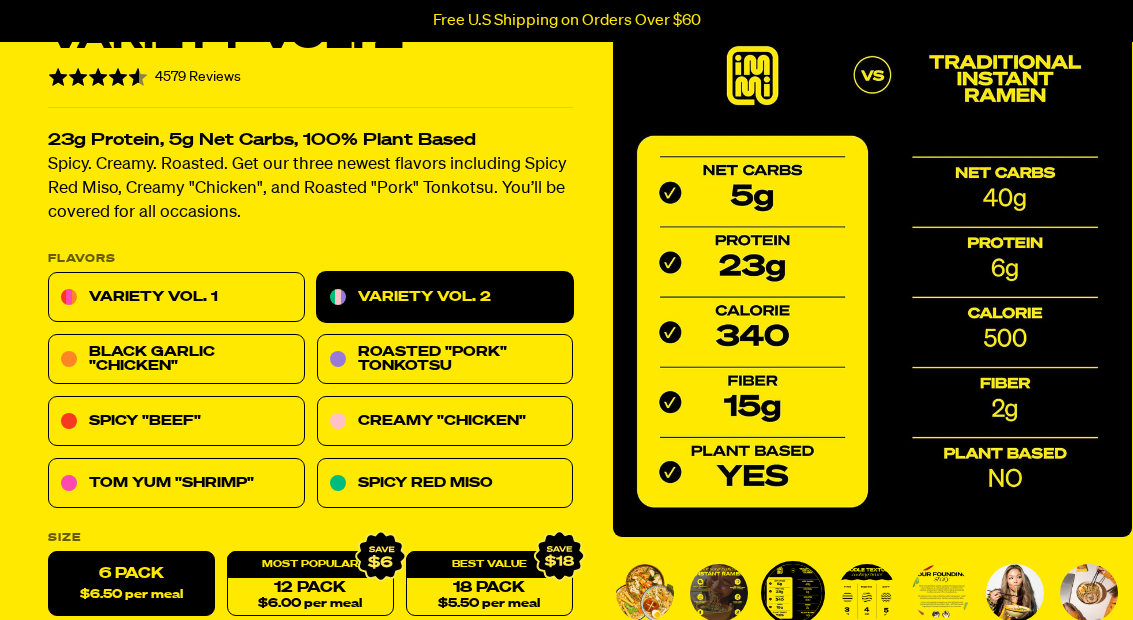 click at bounding box center [867, 593] 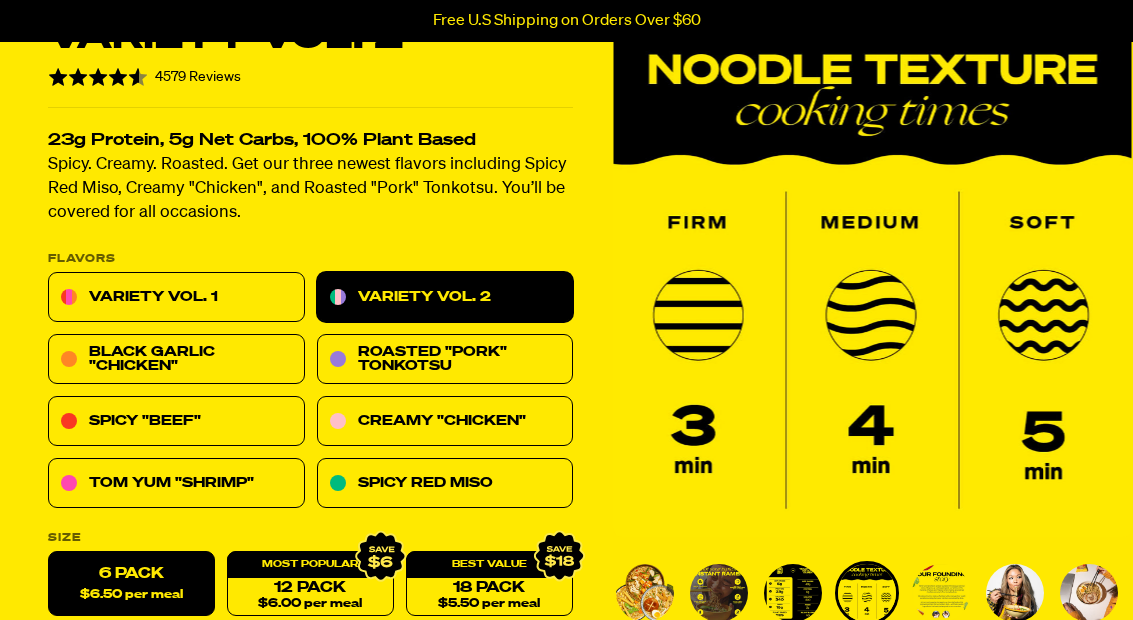 click at bounding box center (941, 593) 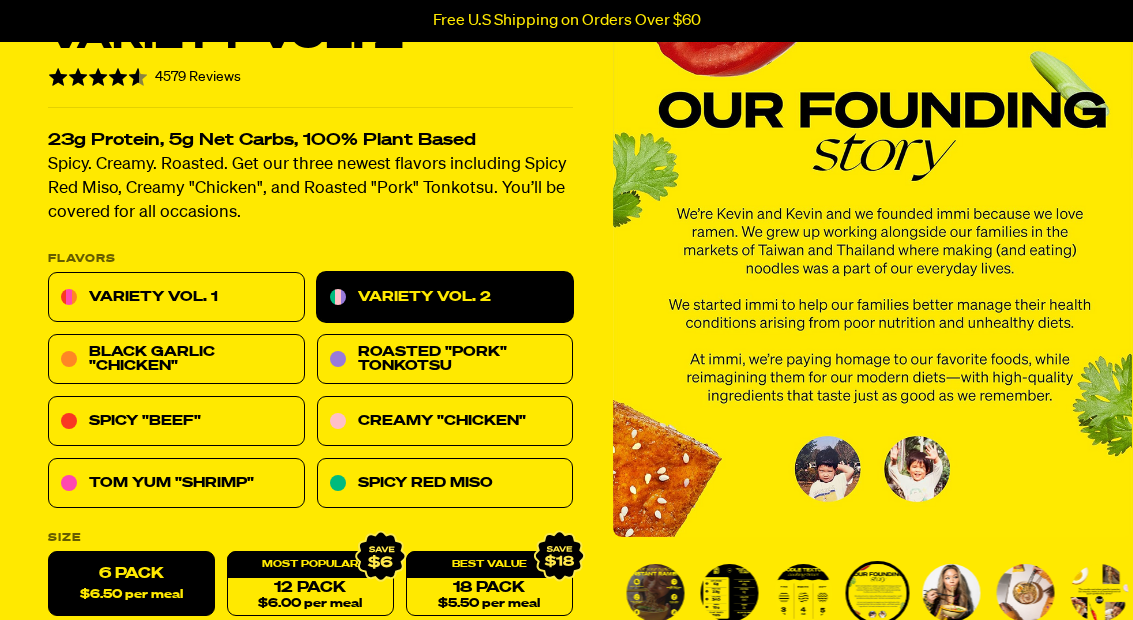click at bounding box center [952, 593] 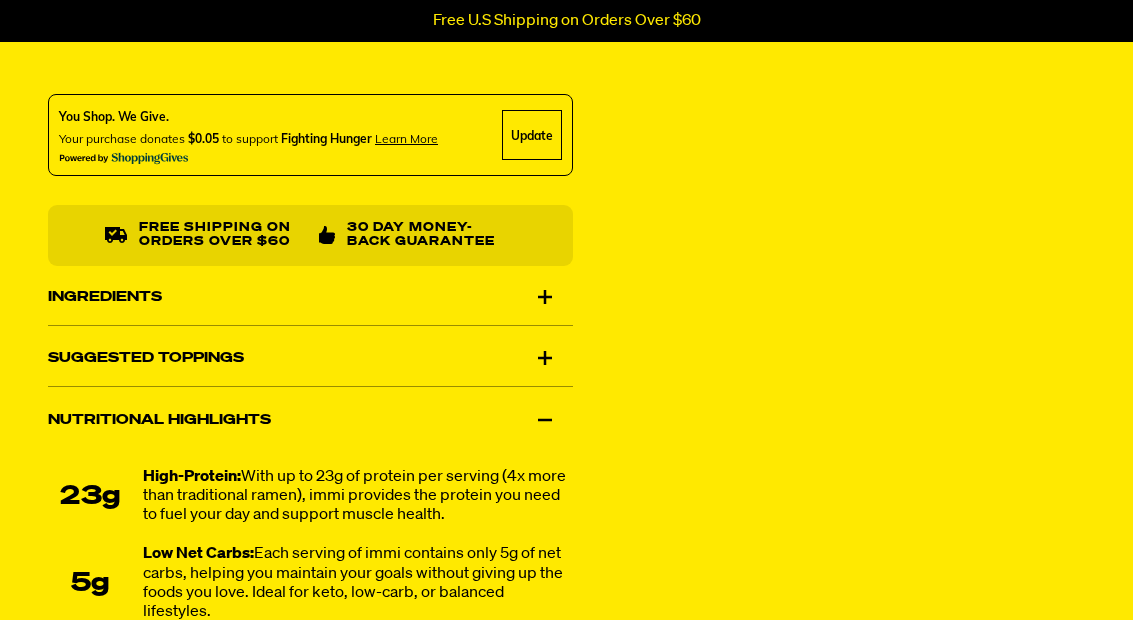 scroll, scrollTop: 1166, scrollLeft: 0, axis: vertical 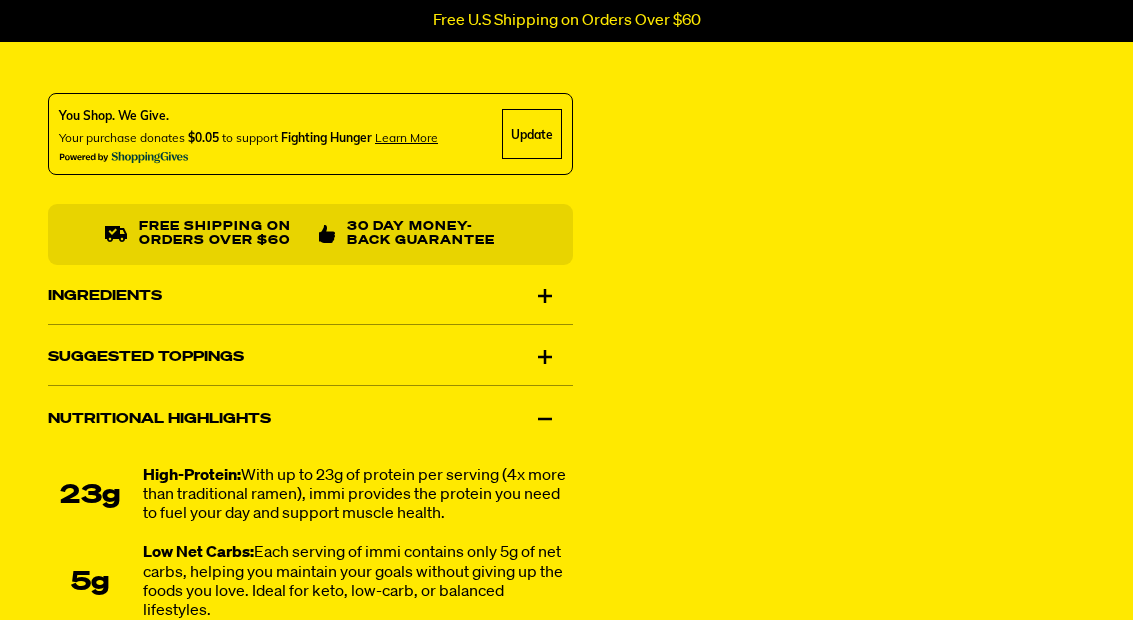 click on "Ingredients" at bounding box center (310, 296) 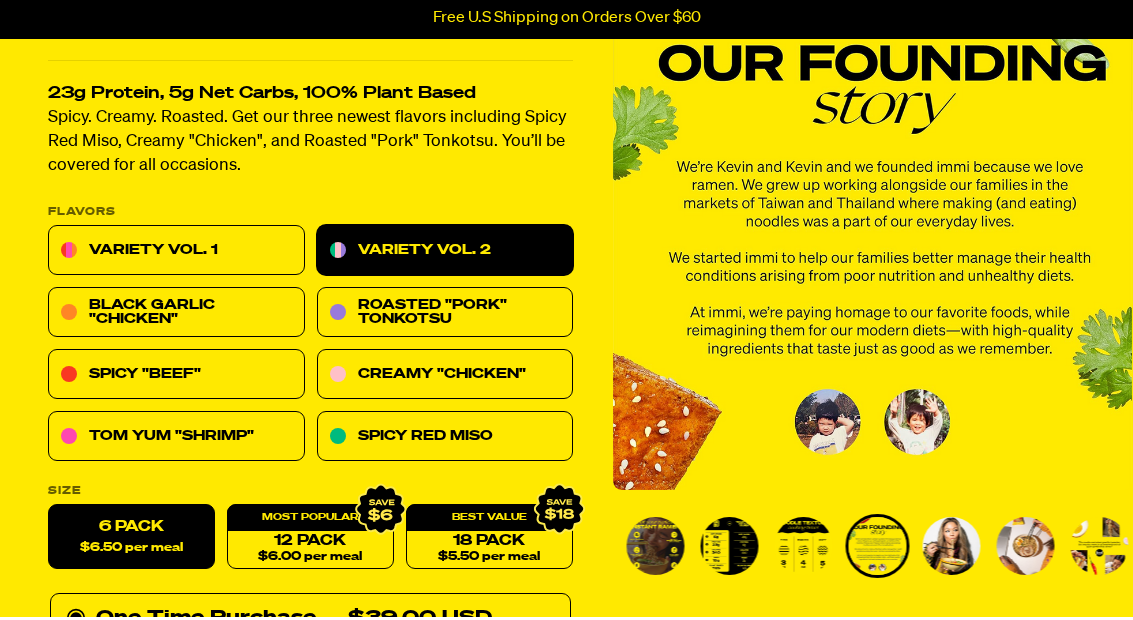 scroll, scrollTop: 165, scrollLeft: 0, axis: vertical 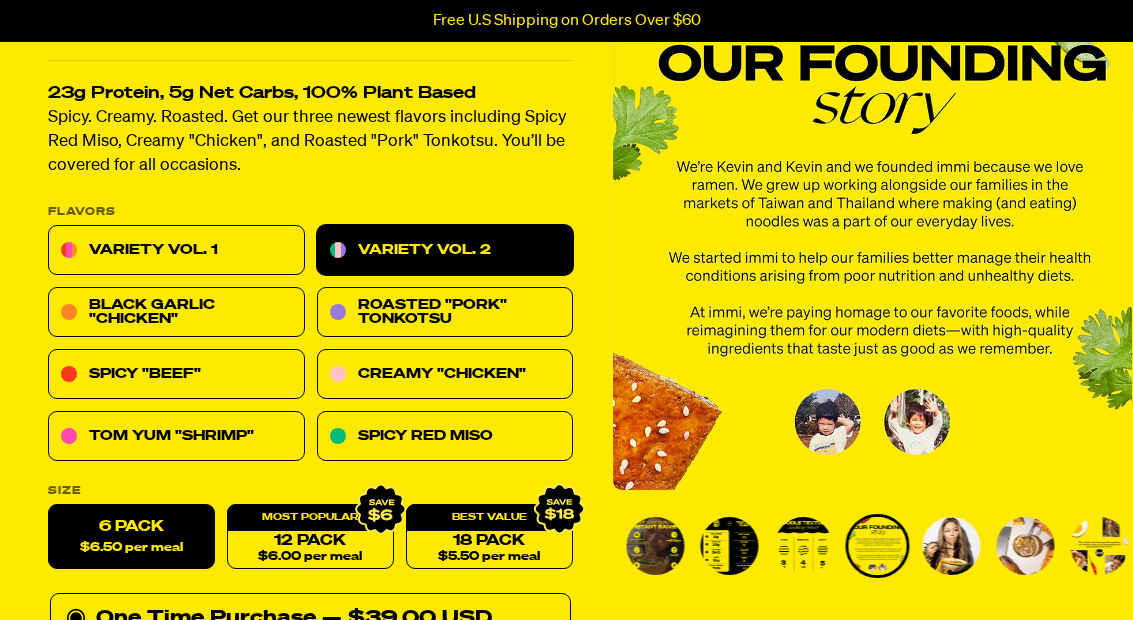 click on "Black Garlic "Chicken"" at bounding box center [176, 313] 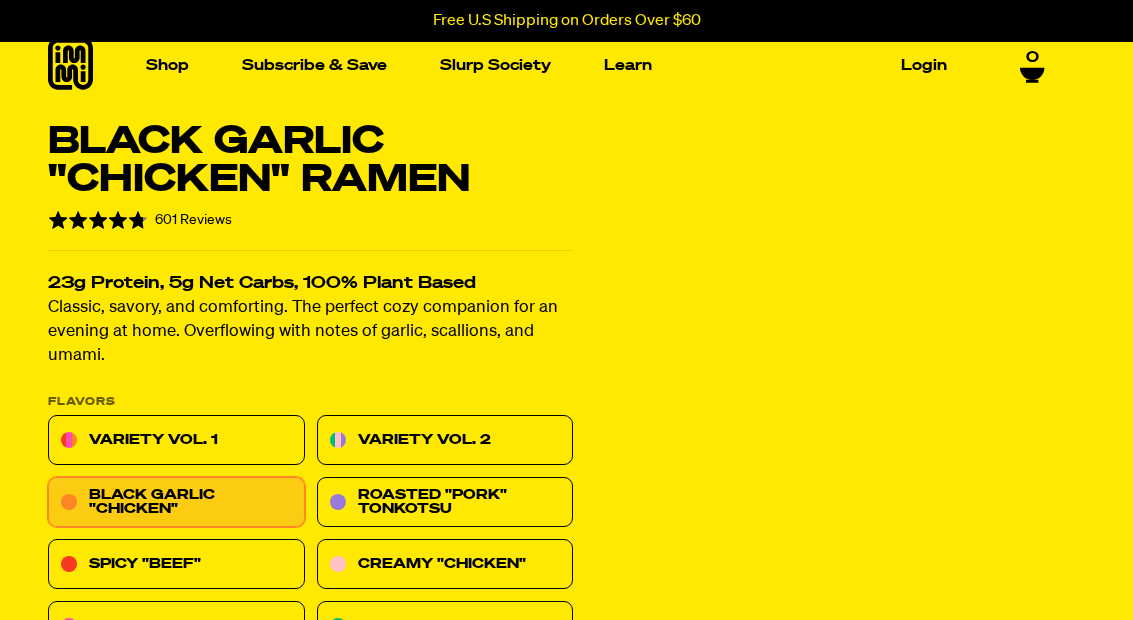 scroll, scrollTop: 0, scrollLeft: 0, axis: both 